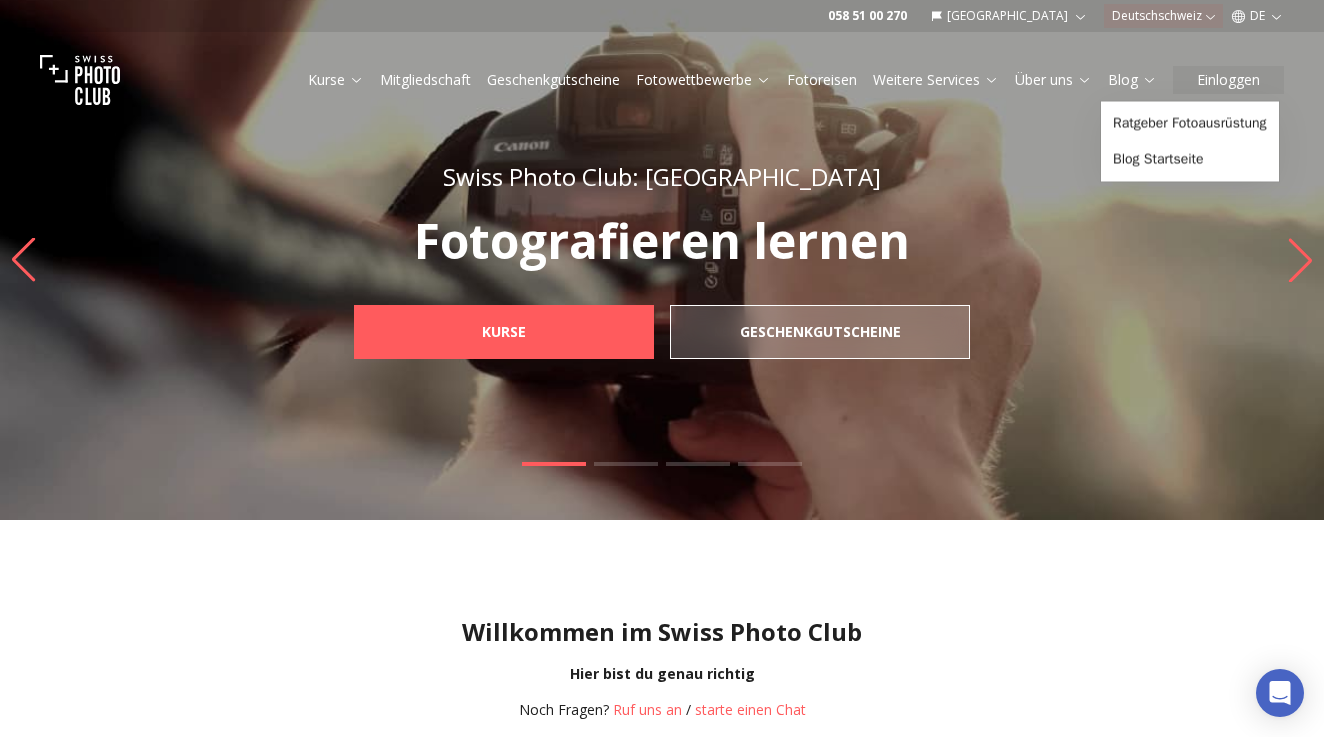 scroll, scrollTop: 0, scrollLeft: 0, axis: both 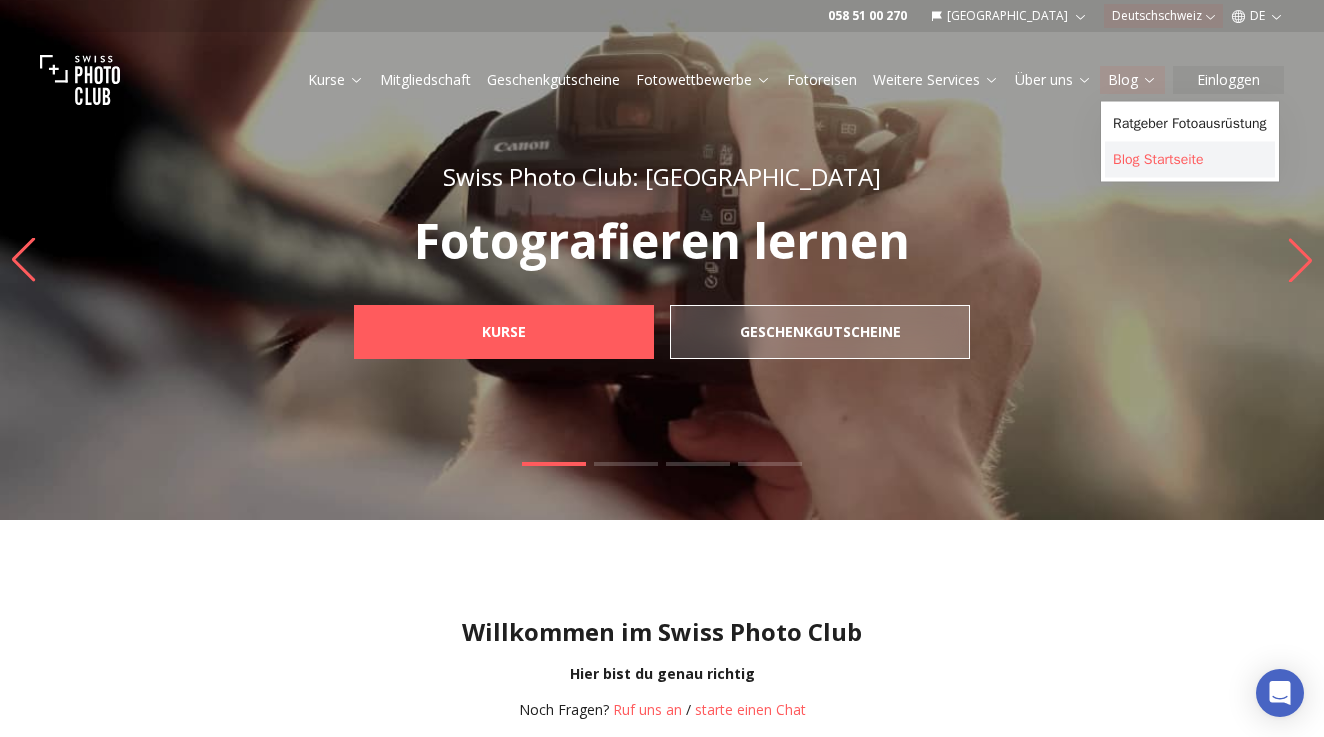 click on "Blog Startseite" at bounding box center (1190, 160) 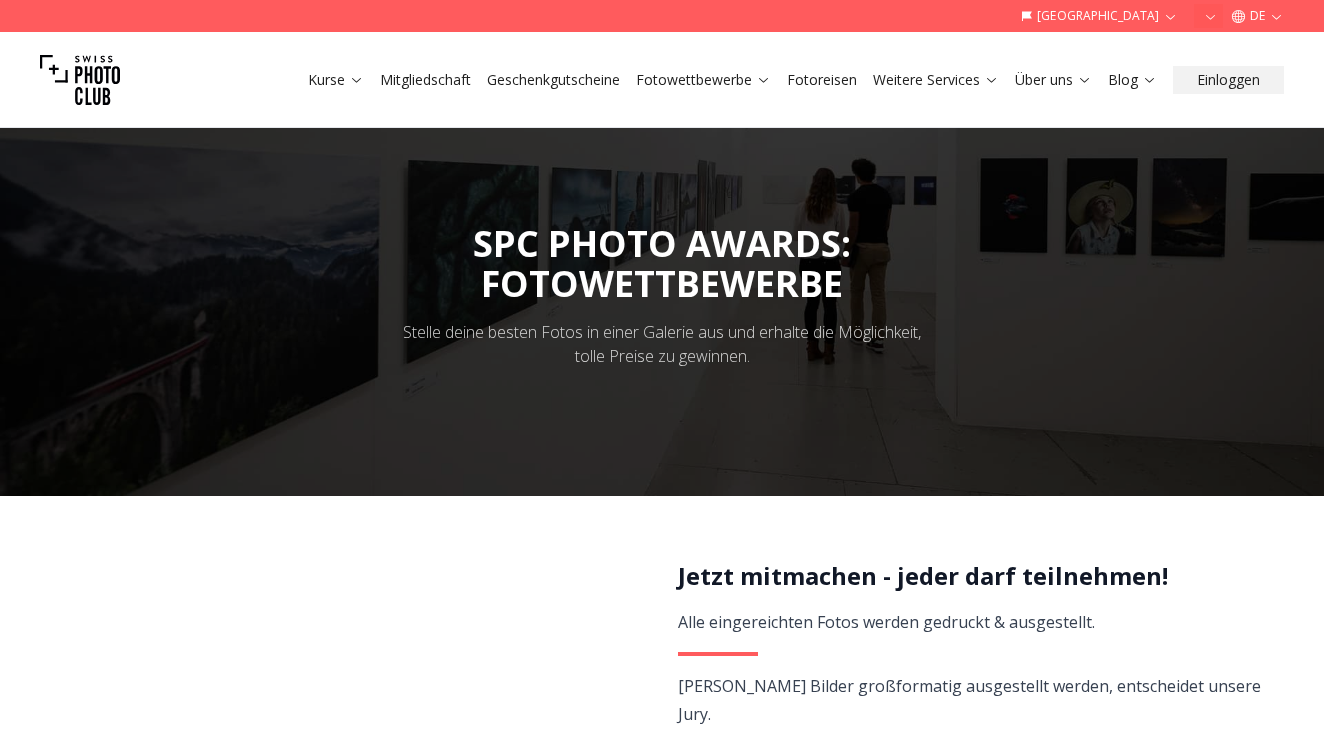scroll, scrollTop: 0, scrollLeft: 0, axis: both 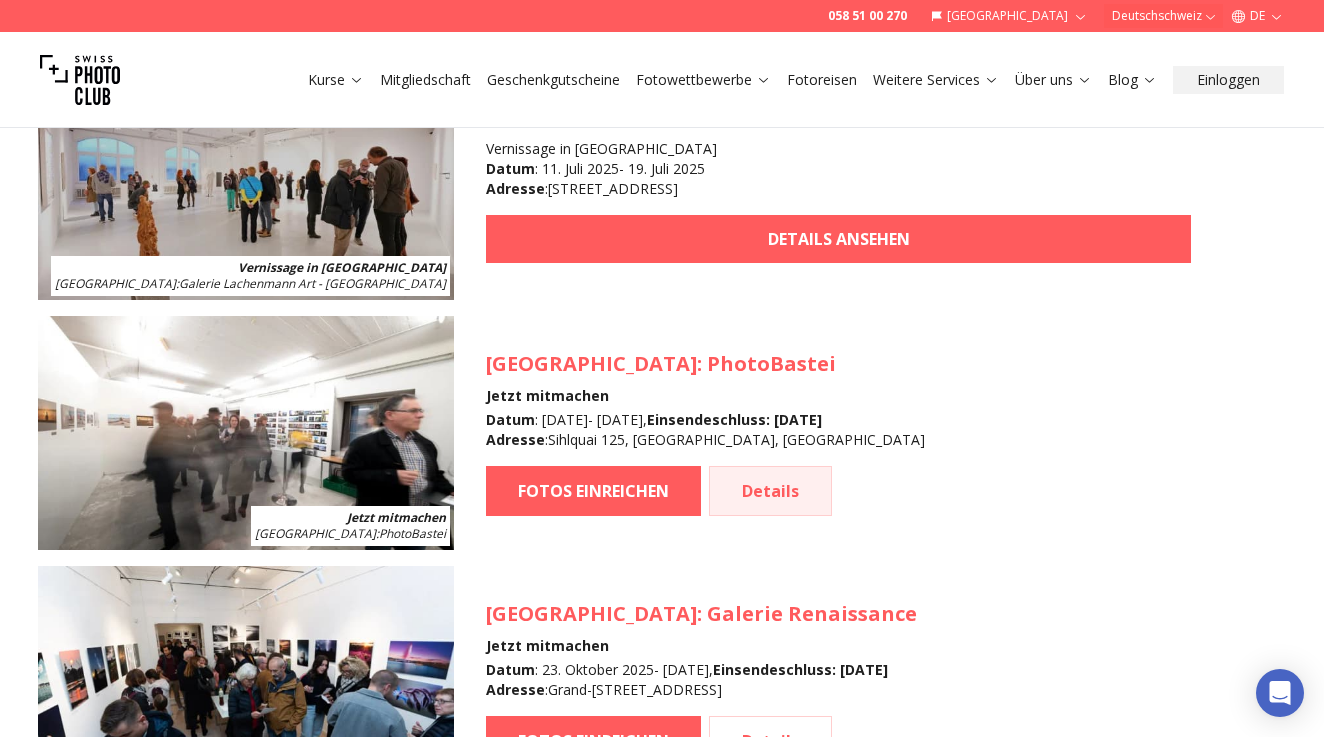 click on "Details" at bounding box center [770, 491] 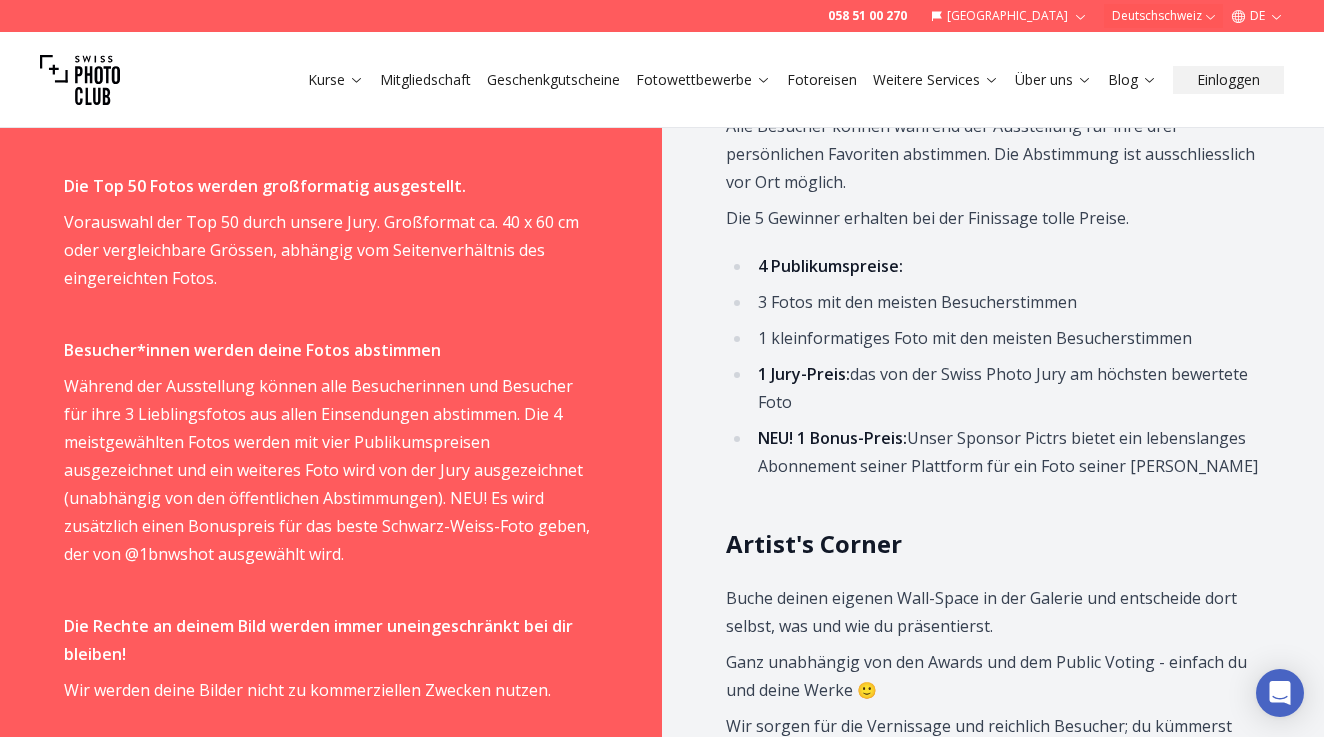 scroll, scrollTop: 1449, scrollLeft: 0, axis: vertical 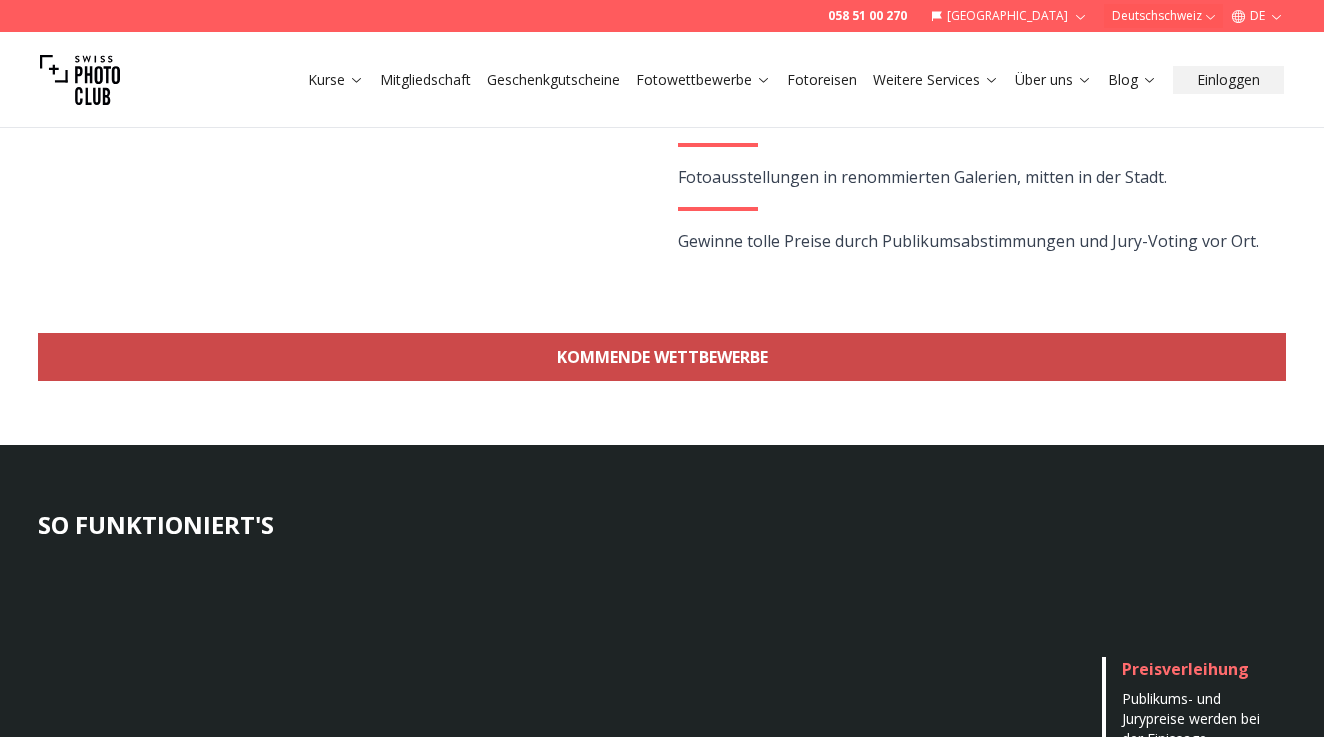 click on "KOMMENDE WETTBEWERBE" at bounding box center (662, 357) 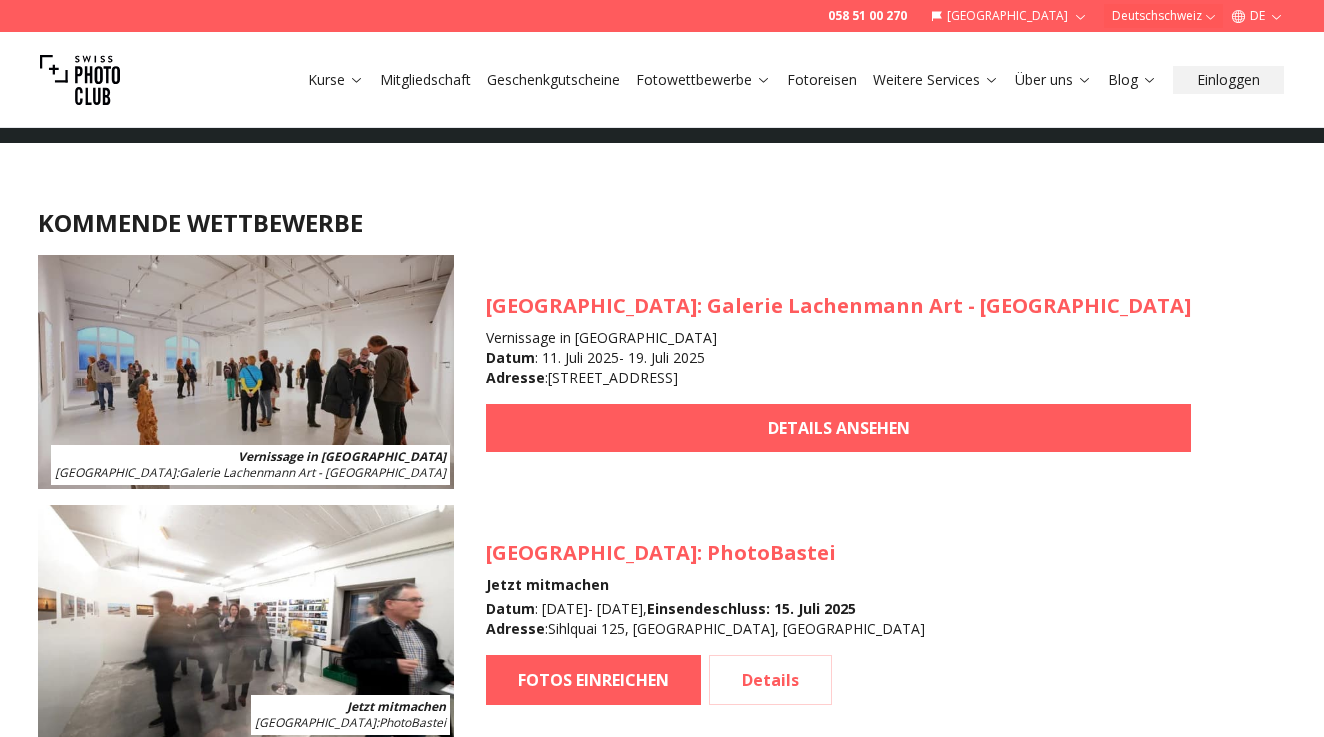 scroll, scrollTop: 1842, scrollLeft: 0, axis: vertical 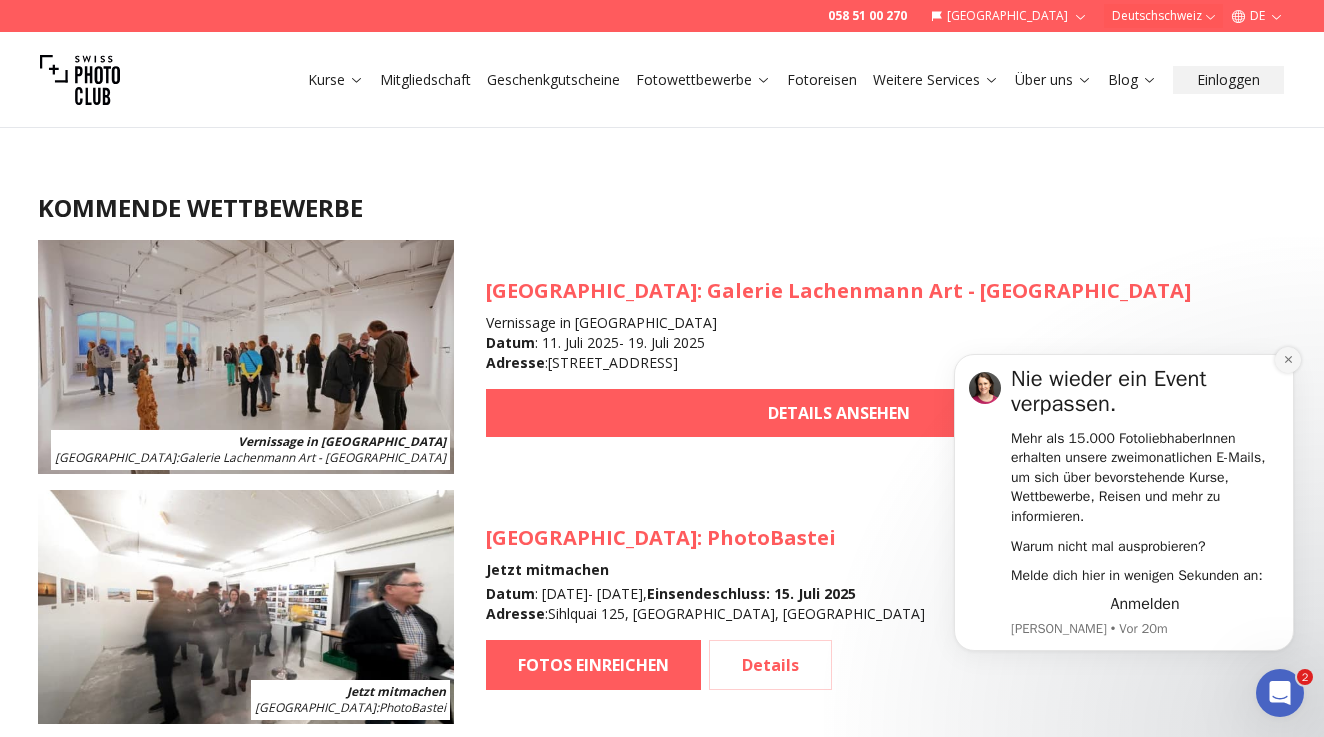 click 